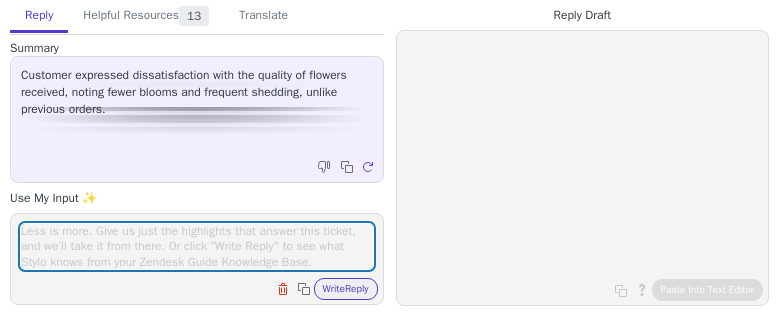 scroll, scrollTop: 0, scrollLeft: 0, axis: both 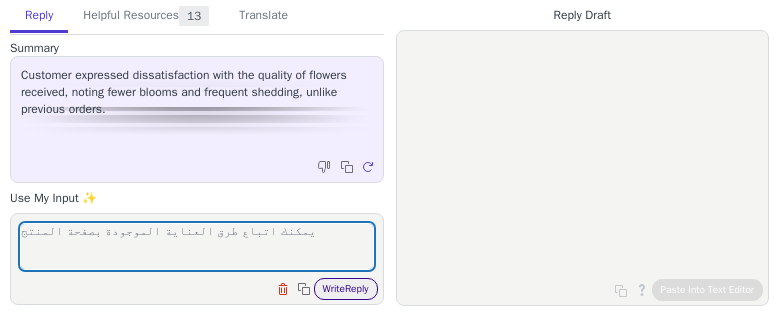 type on "يمكنك اتباع طرق العناية الموجودة بصفحة المنتج" 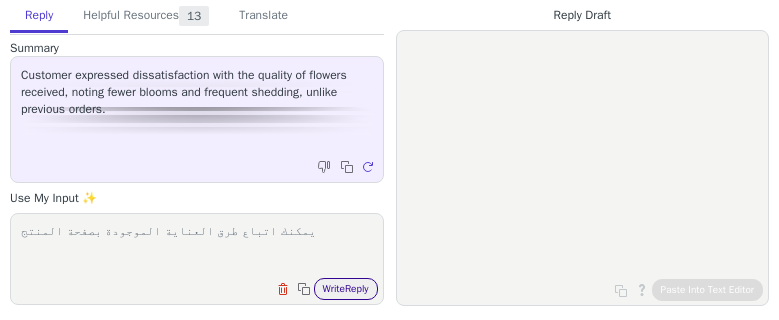 click on "Write  Reply" at bounding box center [346, 289] 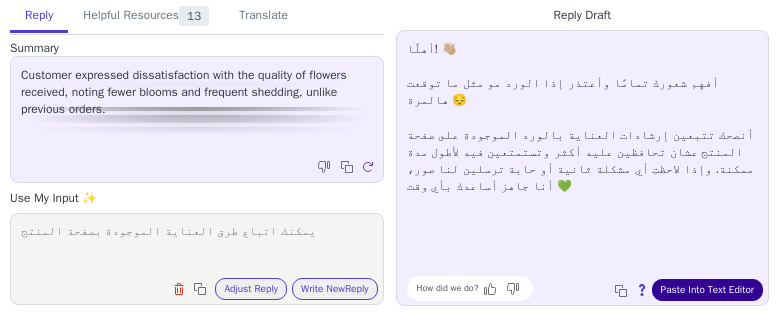 click on "Paste Into Text Editor" at bounding box center (707, 290) 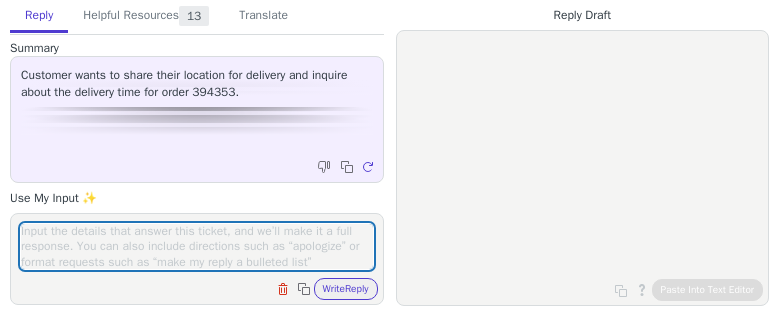 scroll, scrollTop: 0, scrollLeft: 0, axis: both 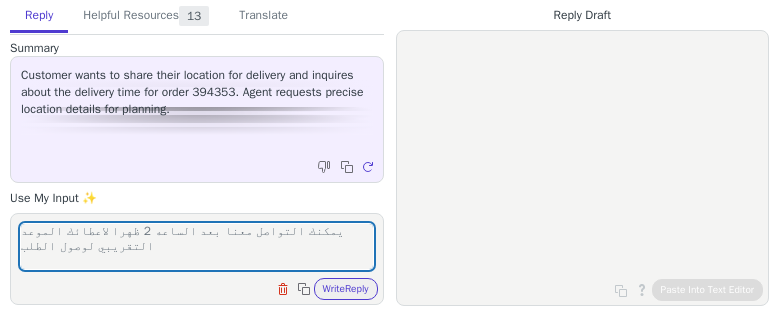 type on "يمكنك التواصل معنا بعد الساعه 2 ظهرا لاعطائك الموعد التقريبي لوصول الطلب" 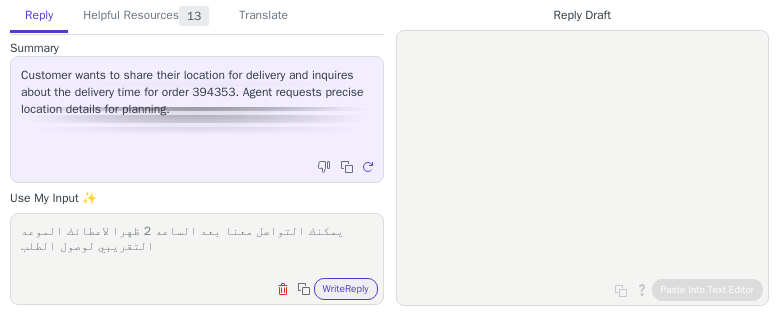 click on "يمكنك التواصل معنا بعد الساعه 2 ظهرا لاعطائك الموعد التقريبي لوصول الطلب Clear field Copy to clipboard Write  Reply" at bounding box center [197, 259] 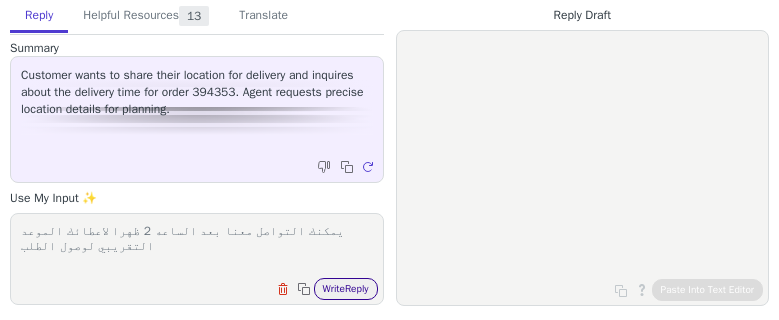click on "Write  Reply" at bounding box center [346, 289] 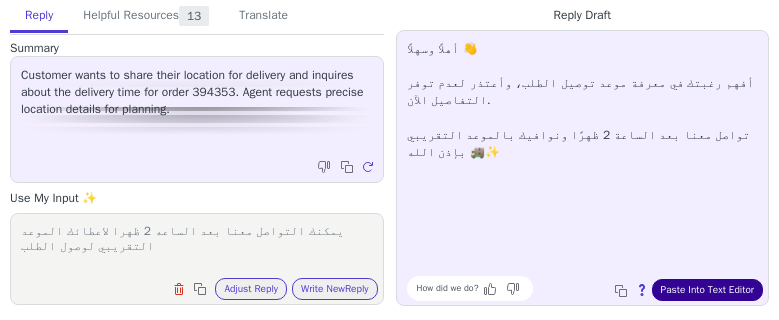 click on "Paste Into Text Editor" at bounding box center [707, 290] 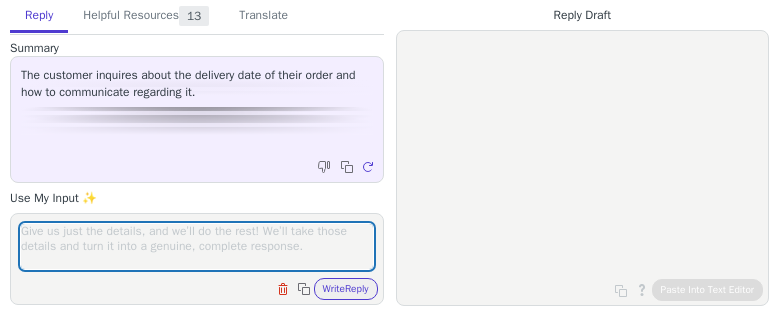 scroll, scrollTop: 0, scrollLeft: 0, axis: both 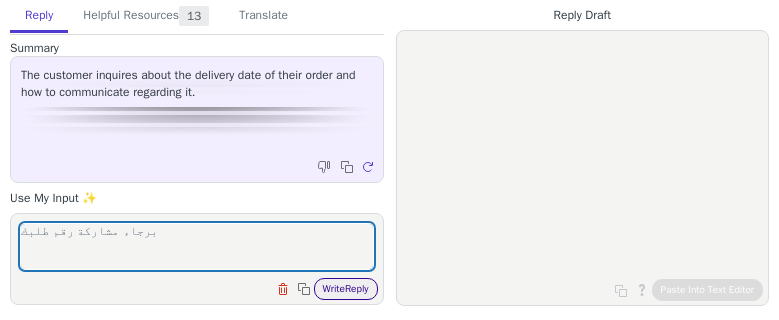 type on "برجاء مشاركة رقم طلبك" 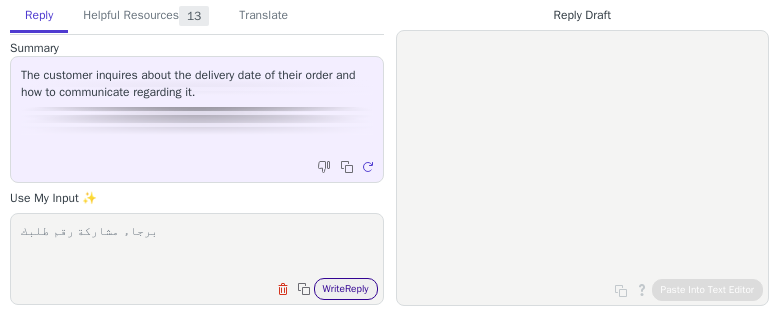 click on "Write  Reply" at bounding box center [346, 289] 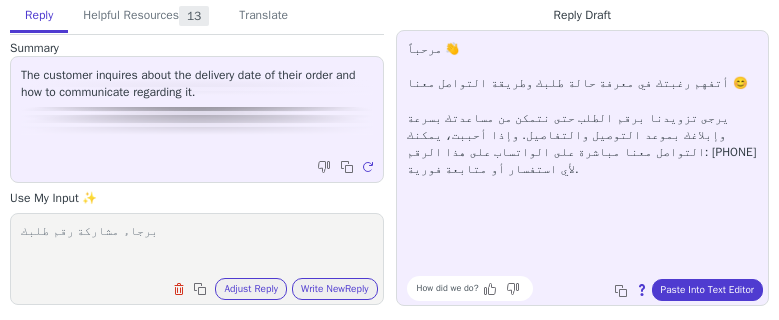 click on "برجاء مشاركة رقم طلبك" at bounding box center (197, 246) 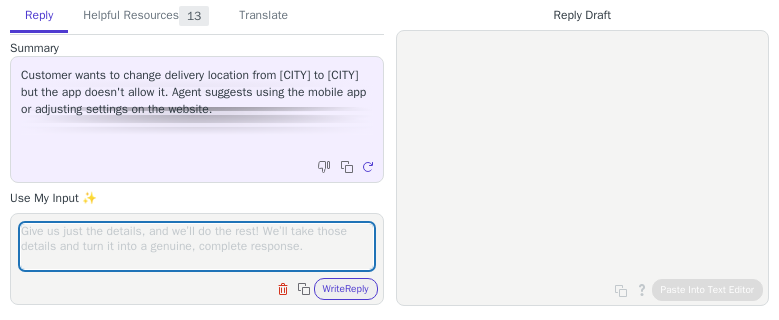 scroll, scrollTop: 0, scrollLeft: 0, axis: both 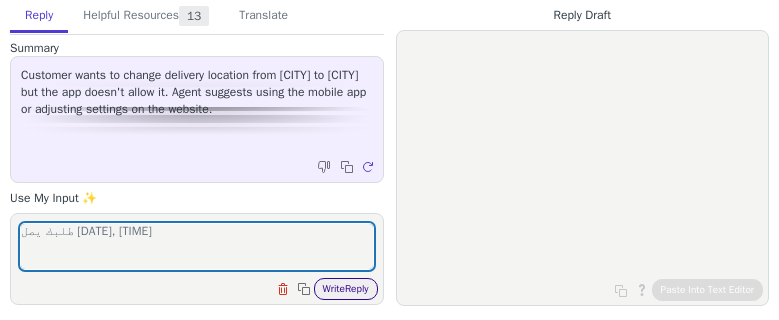 type on "طلبك يصل [DATE], [TIME]" 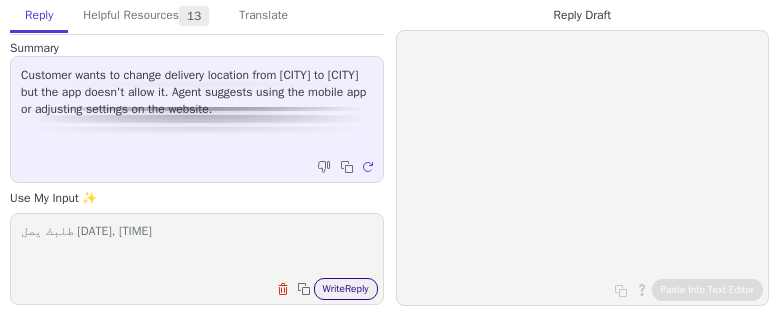 click on "Write  Reply" at bounding box center [346, 289] 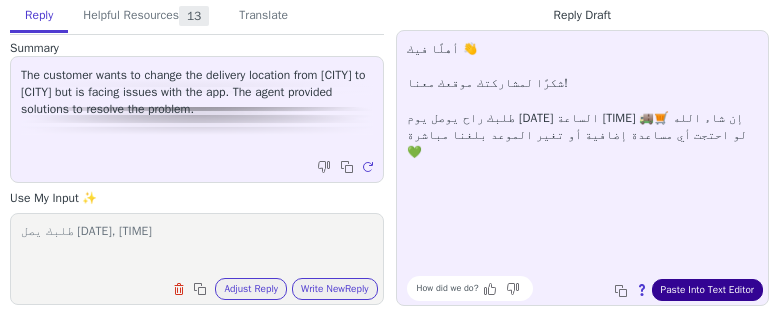 click on "Paste Into Text Editor" at bounding box center [707, 290] 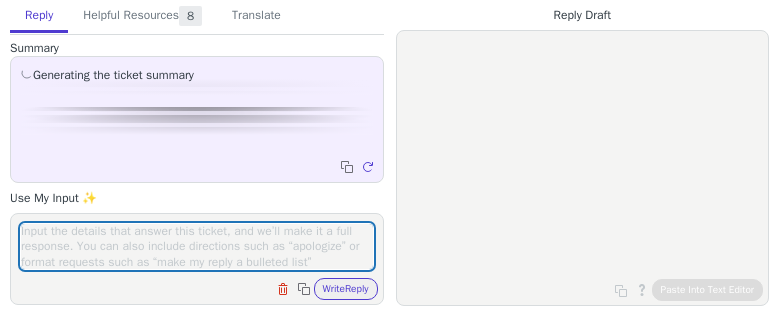 click at bounding box center [197, 246] 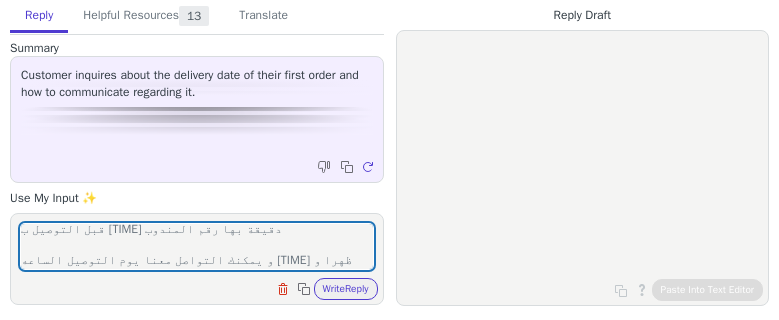 scroll, scrollTop: 32, scrollLeft: 0, axis: vertical 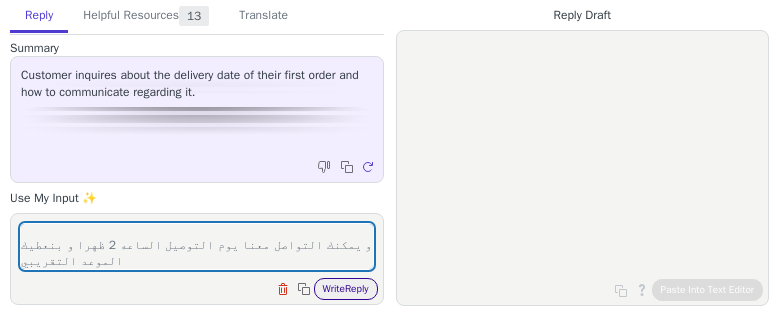 type on "التوصيل بيكون من 2 الي 10 مسائا و بيصلك رساله قبل التوصيل ب 30 دقيقة بها رقم المندوب
و يمكنك التواصل معنا يوم التوصيل الساعه 2 ظهرا و بنعطيك الموعد التقريبي" 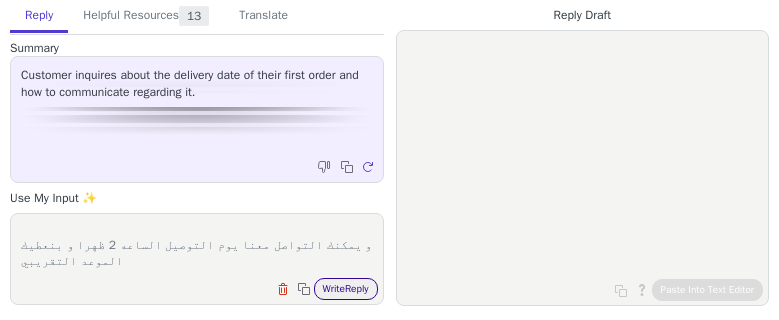 click on "Write  Reply" at bounding box center [346, 289] 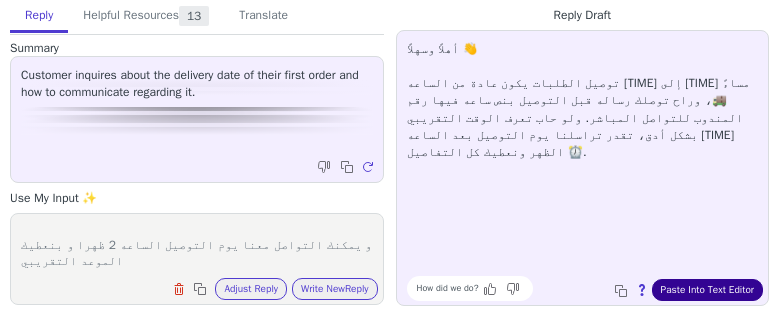 click on "Paste Into Text Editor" at bounding box center (707, 290) 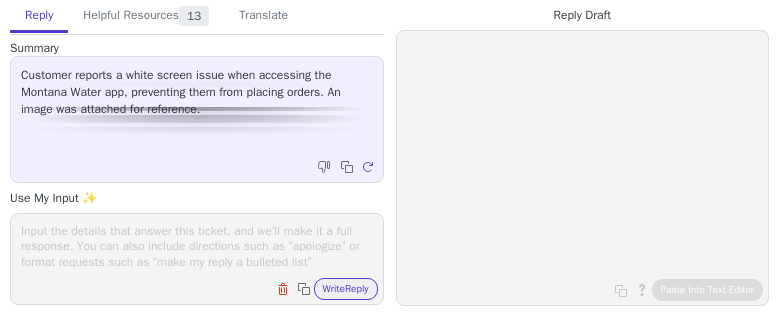 scroll, scrollTop: 0, scrollLeft: 0, axis: both 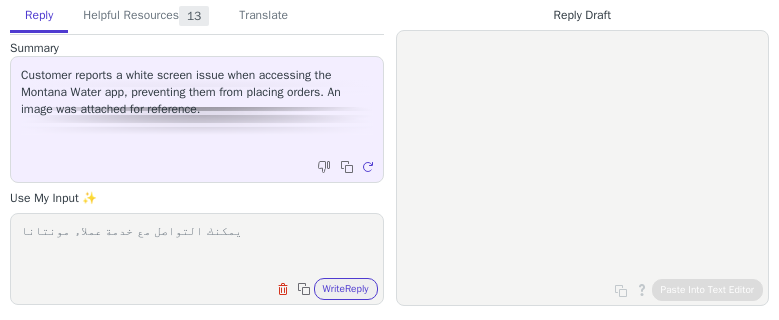 paste on "https://www.montana-water.com/" 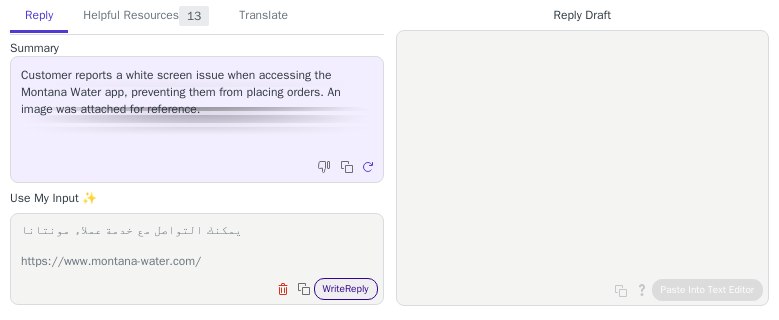 type on "يمكنك التواصل مع خدمة عملاء مونتانا
https://www.montana-water.com/" 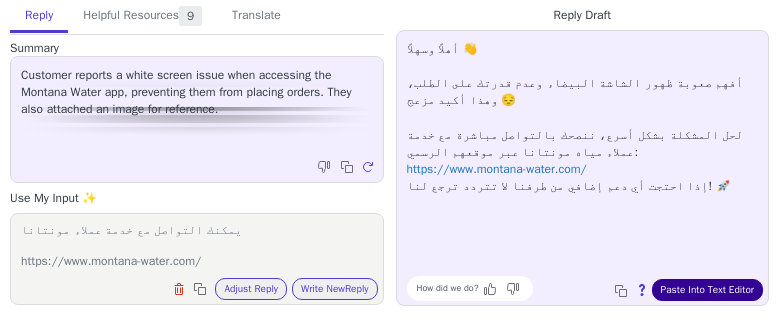 click on "Paste Into Text Editor" at bounding box center [707, 290] 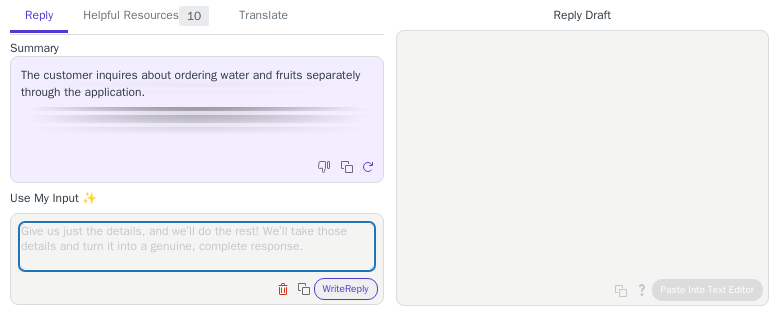 scroll, scrollTop: 0, scrollLeft: 0, axis: both 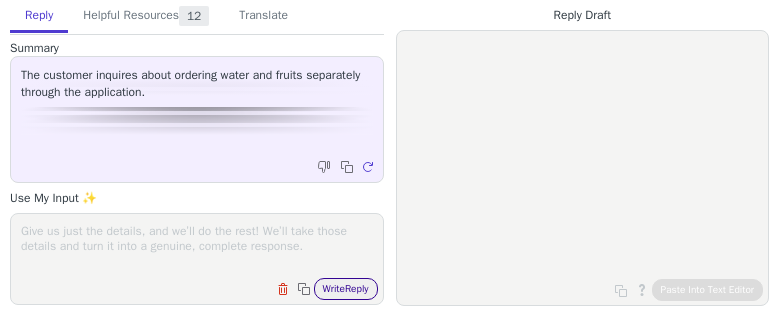 click on "Write  Reply" at bounding box center (346, 289) 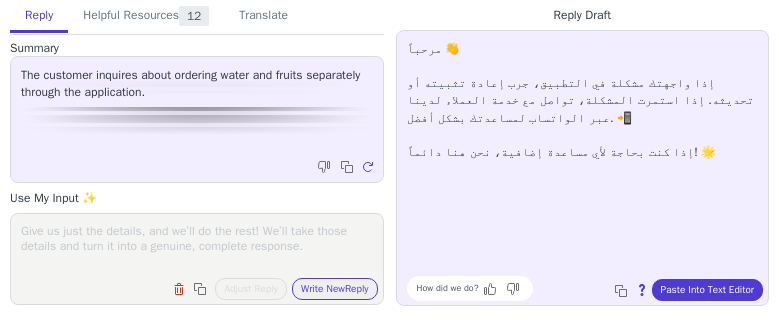 click at bounding box center (197, 246) 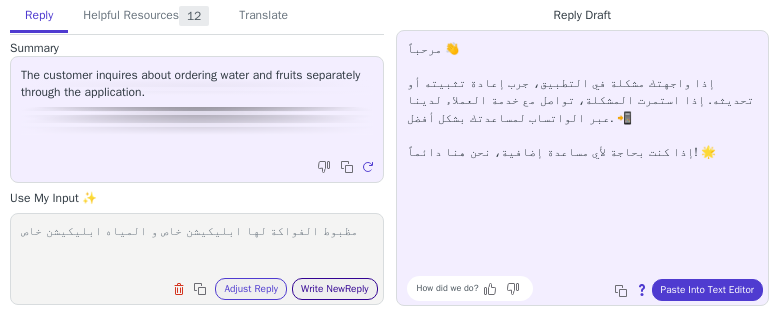 type on "مظبوط الفواكة لها ابليكيشن خاص و المياه ابليكيشن خاص" 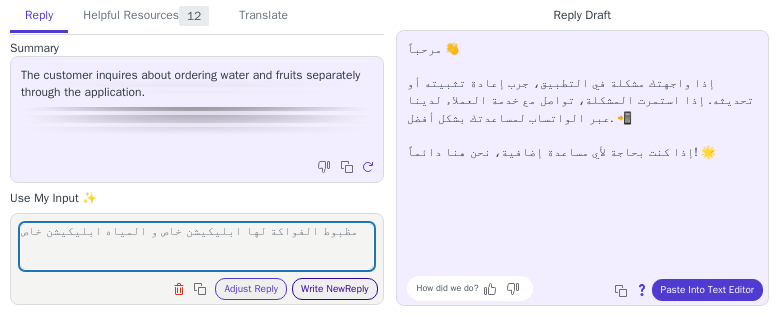 click on "Write New  Reply" at bounding box center (335, 289) 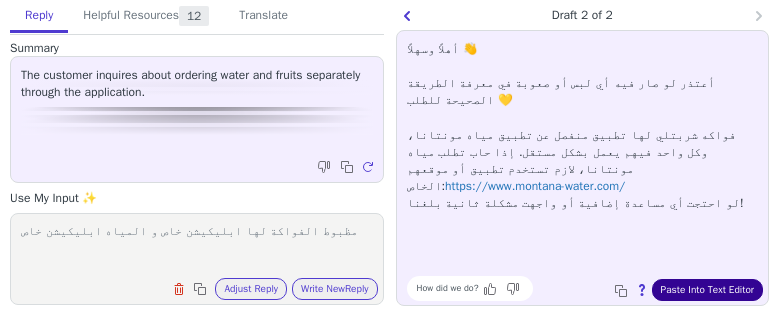 click on "Paste Into Text Editor" at bounding box center [707, 290] 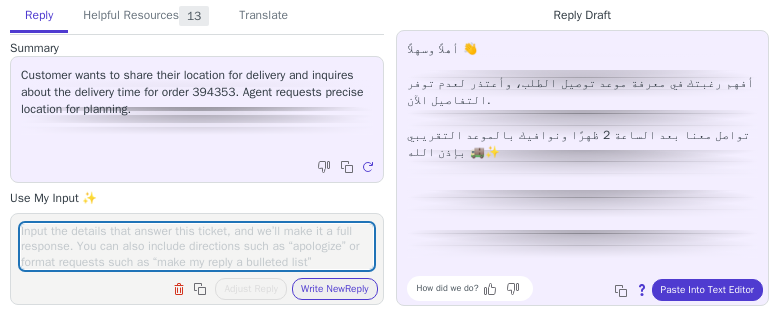 scroll, scrollTop: 0, scrollLeft: 0, axis: both 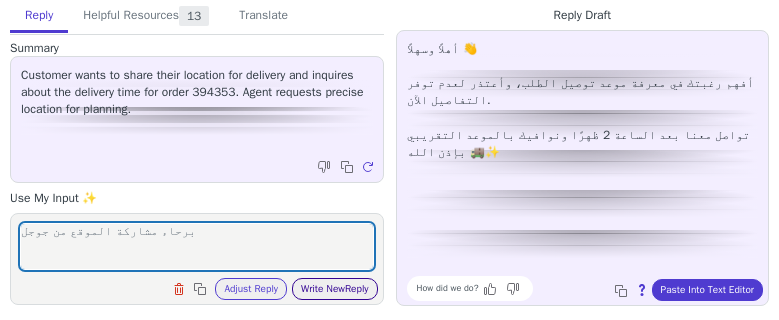 type on "برحاء مشاركة الموقع من جوجل" 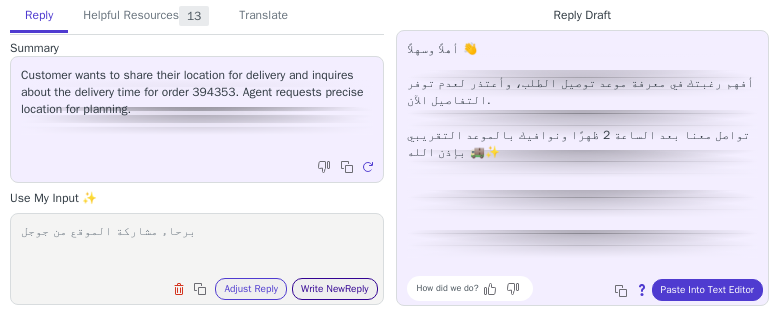 click on "Write New  Reply" at bounding box center (335, 289) 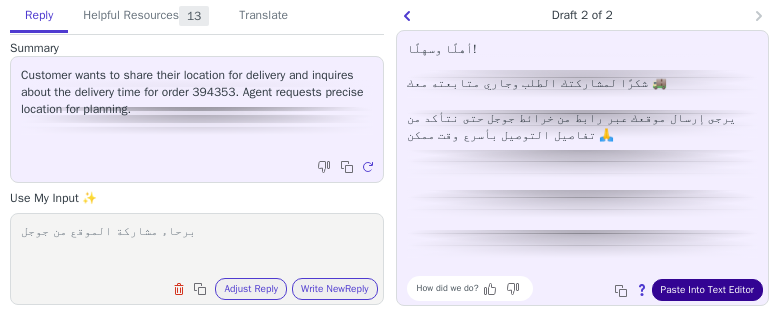 click on "Paste Into Text Editor" at bounding box center (707, 290) 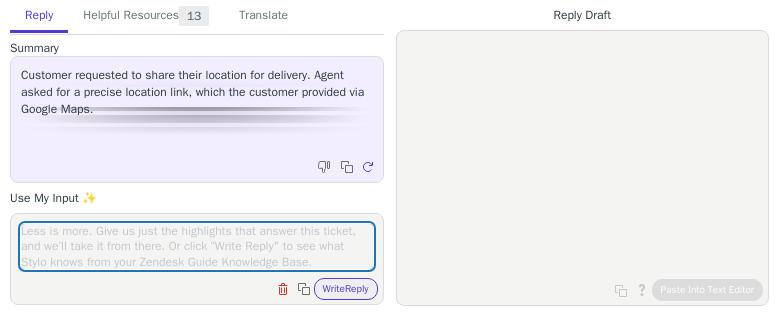 scroll, scrollTop: 0, scrollLeft: 0, axis: both 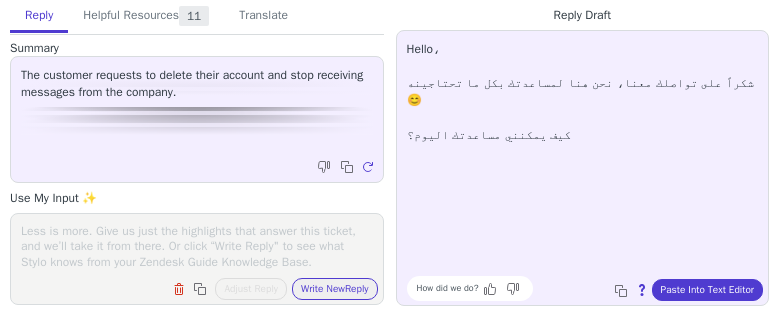 click at bounding box center [197, 246] 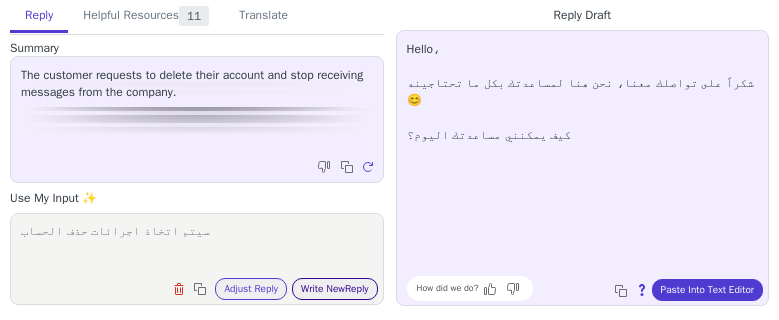 type on "سيتم اتخاذ اجرائات حذف الحساب" 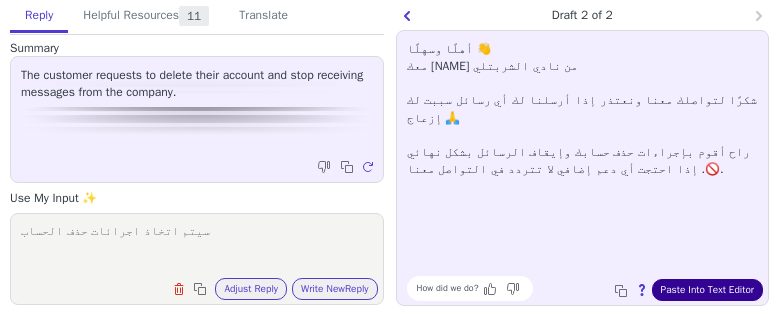 click on "Paste Into Text Editor" at bounding box center [707, 290] 